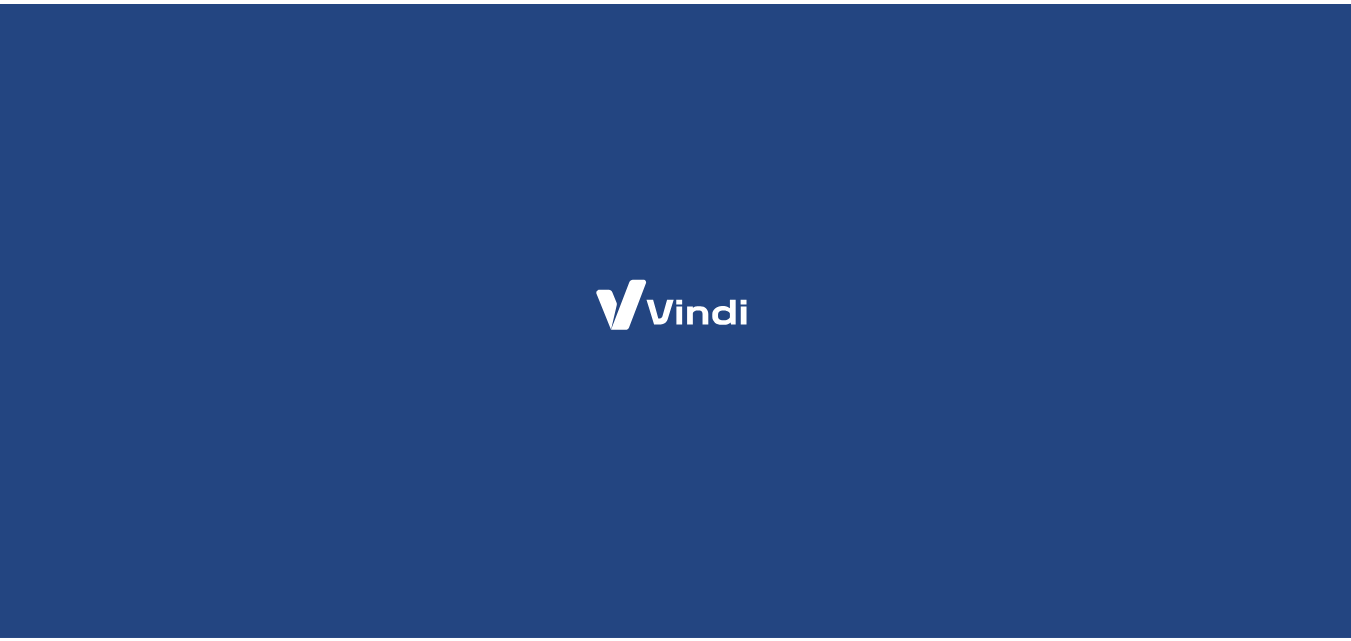 scroll, scrollTop: 0, scrollLeft: 0, axis: both 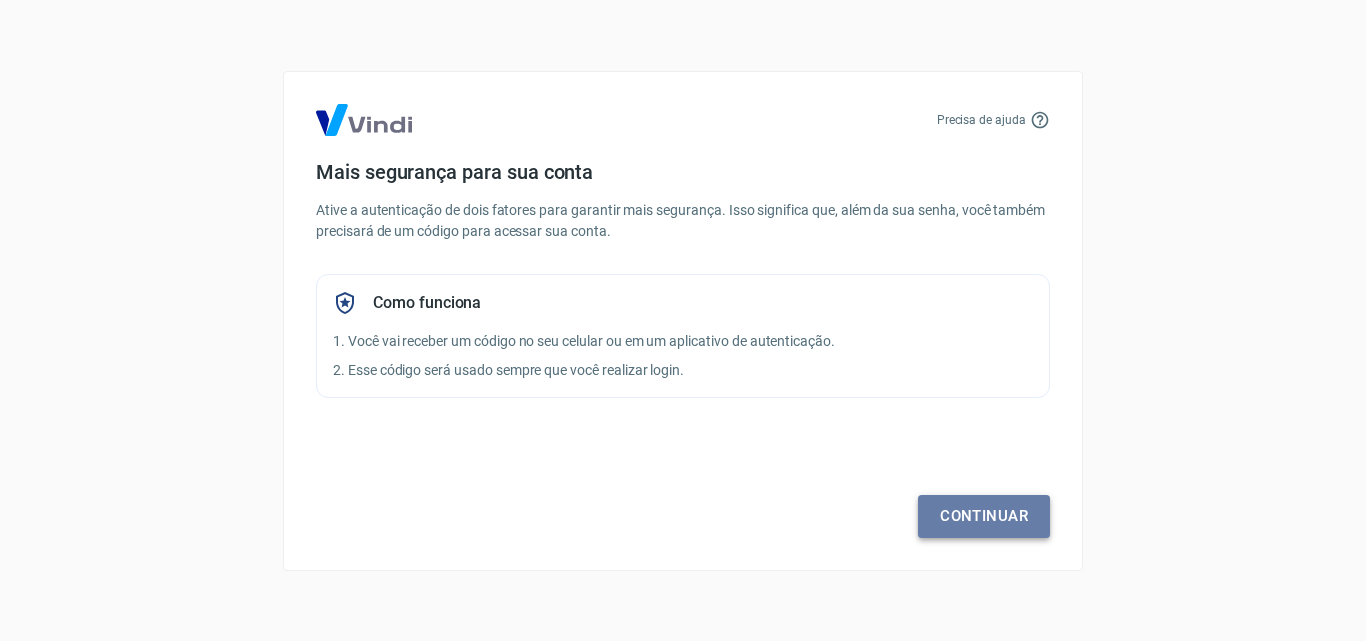 click on "Continuar" at bounding box center [984, 516] 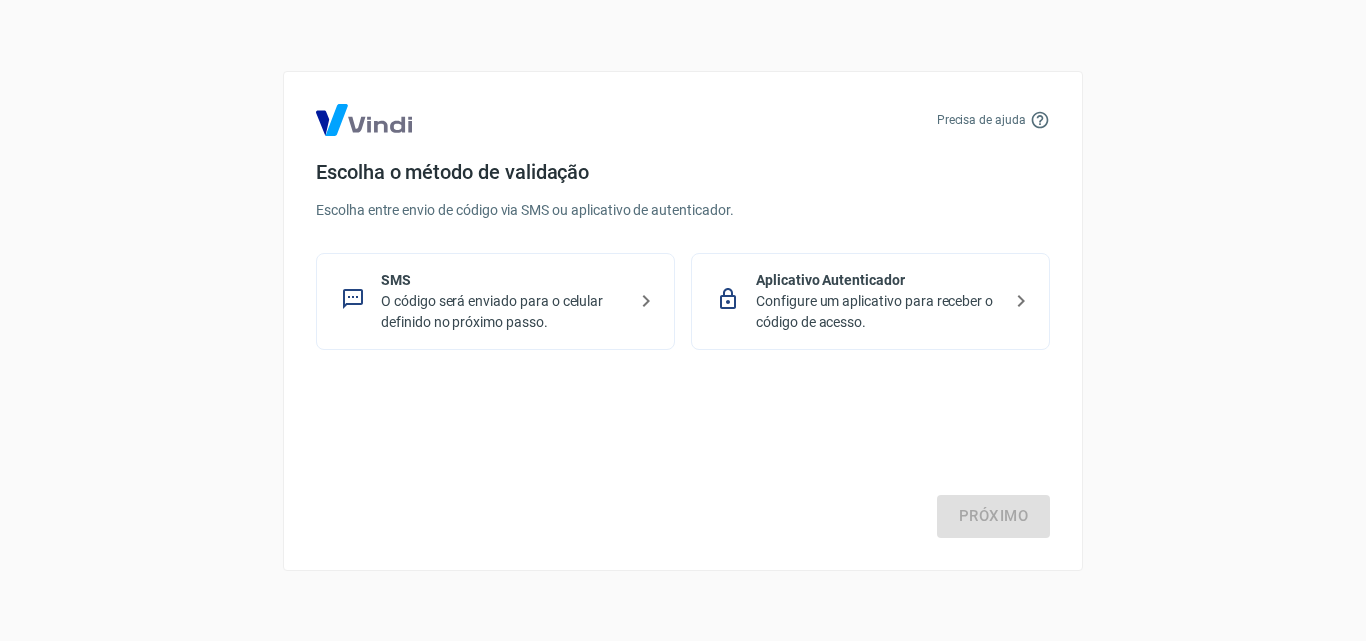 click on "Configure um aplicativo para receber o código de acesso." at bounding box center (878, 312) 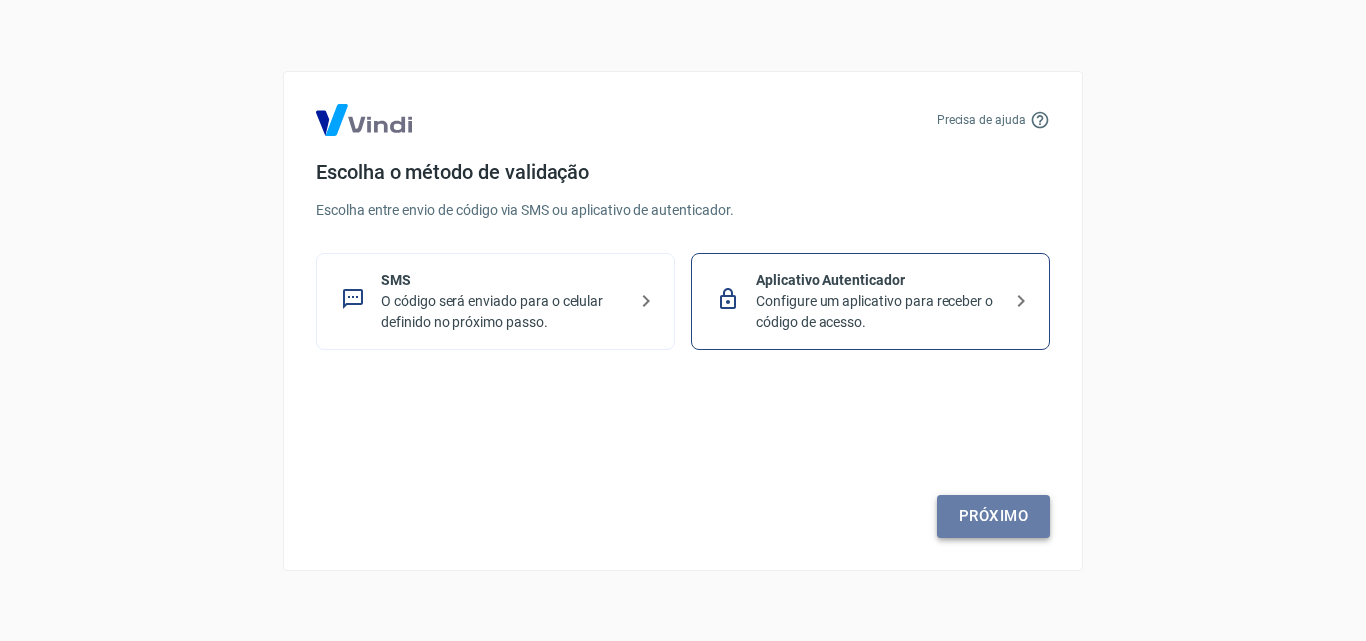 click on "Próximo" at bounding box center (993, 516) 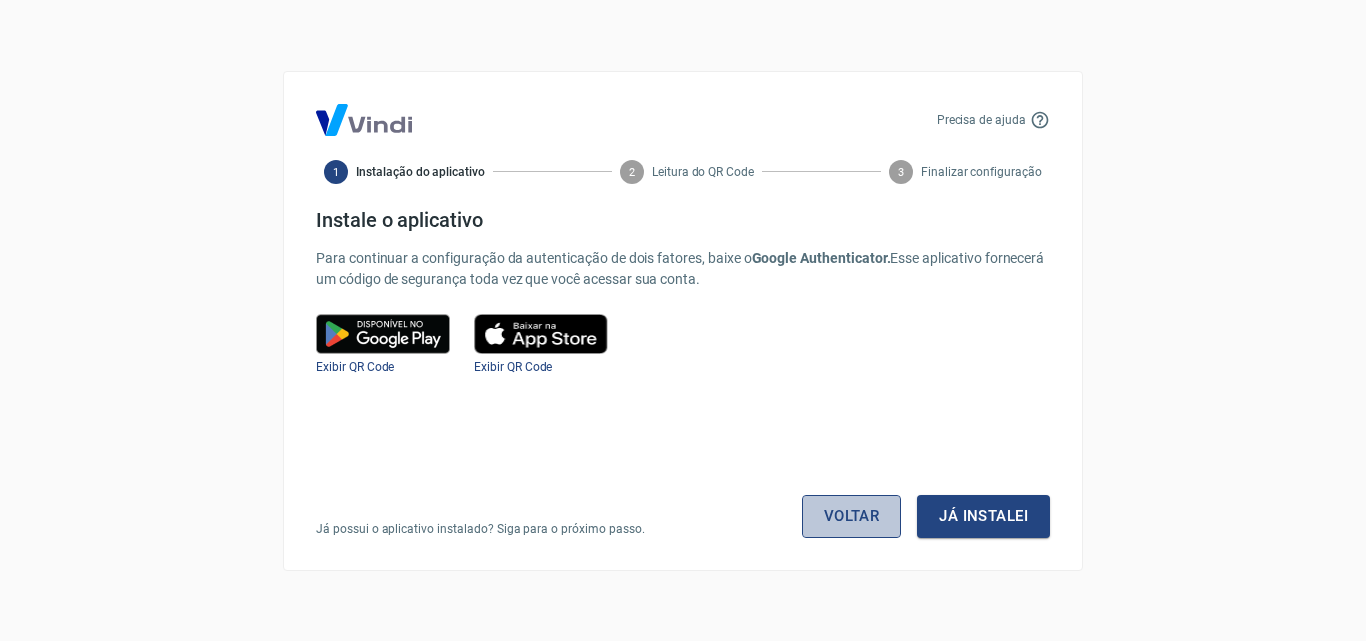 click on "Voltar" at bounding box center [852, 516] 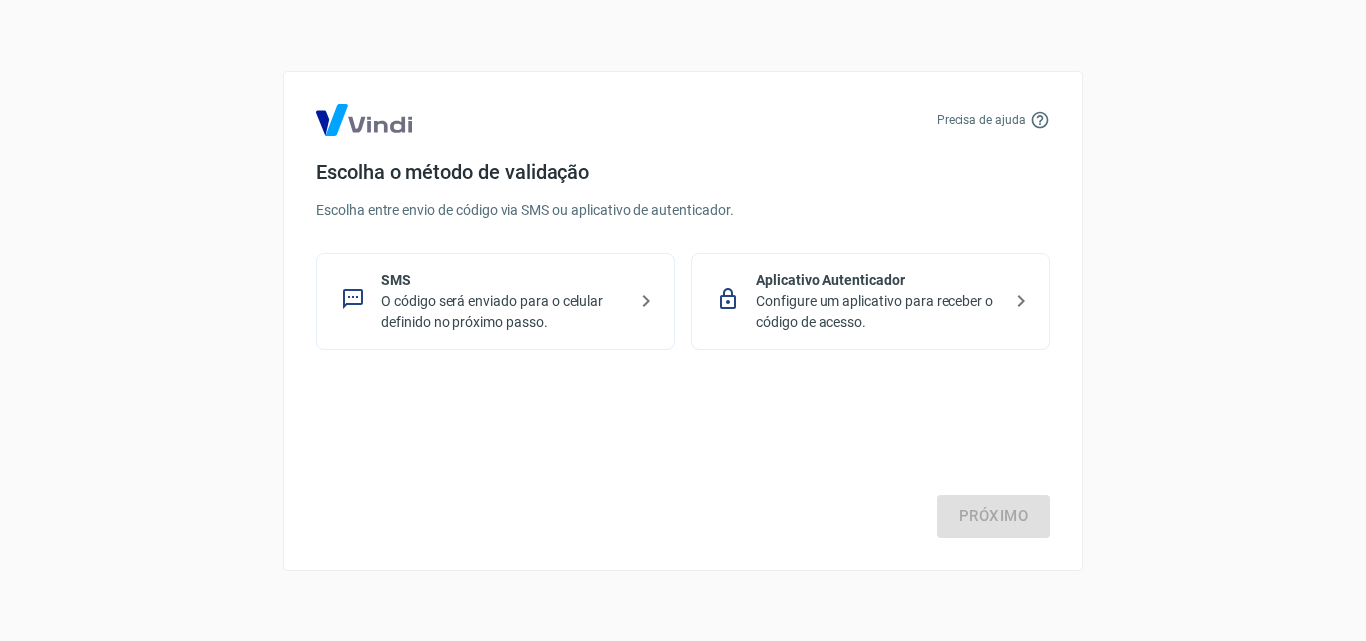 click on "SMS" at bounding box center [503, 280] 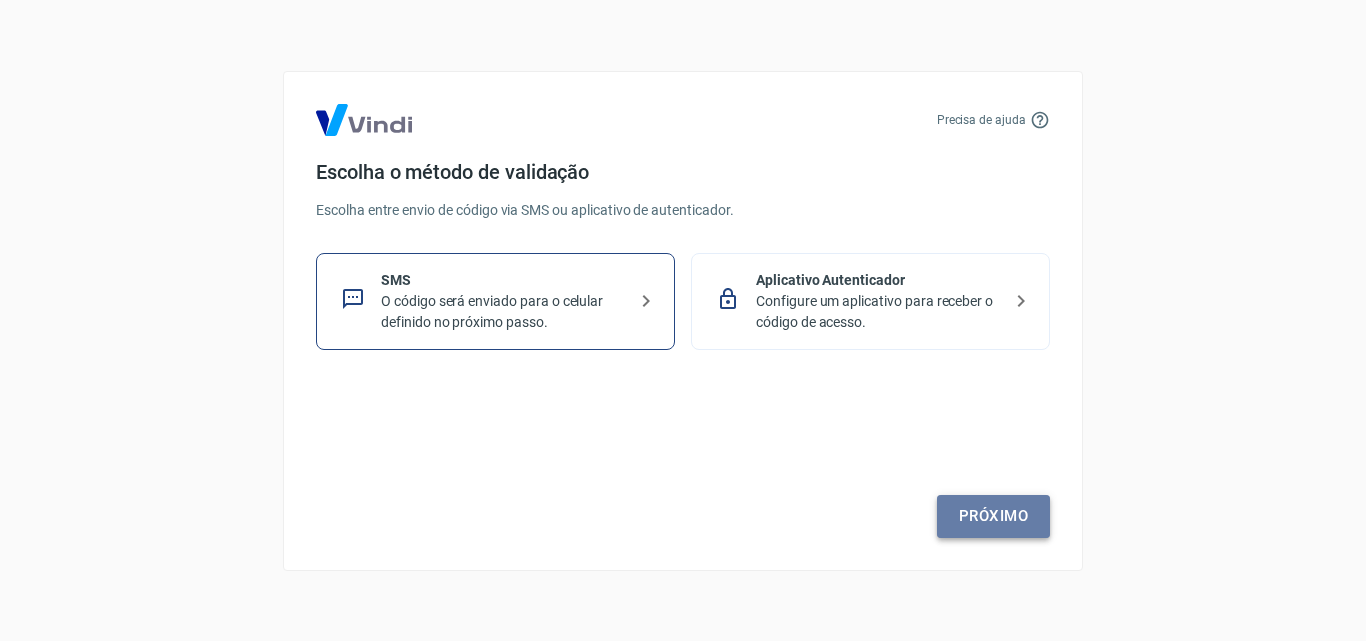 click on "Próximo" at bounding box center [993, 516] 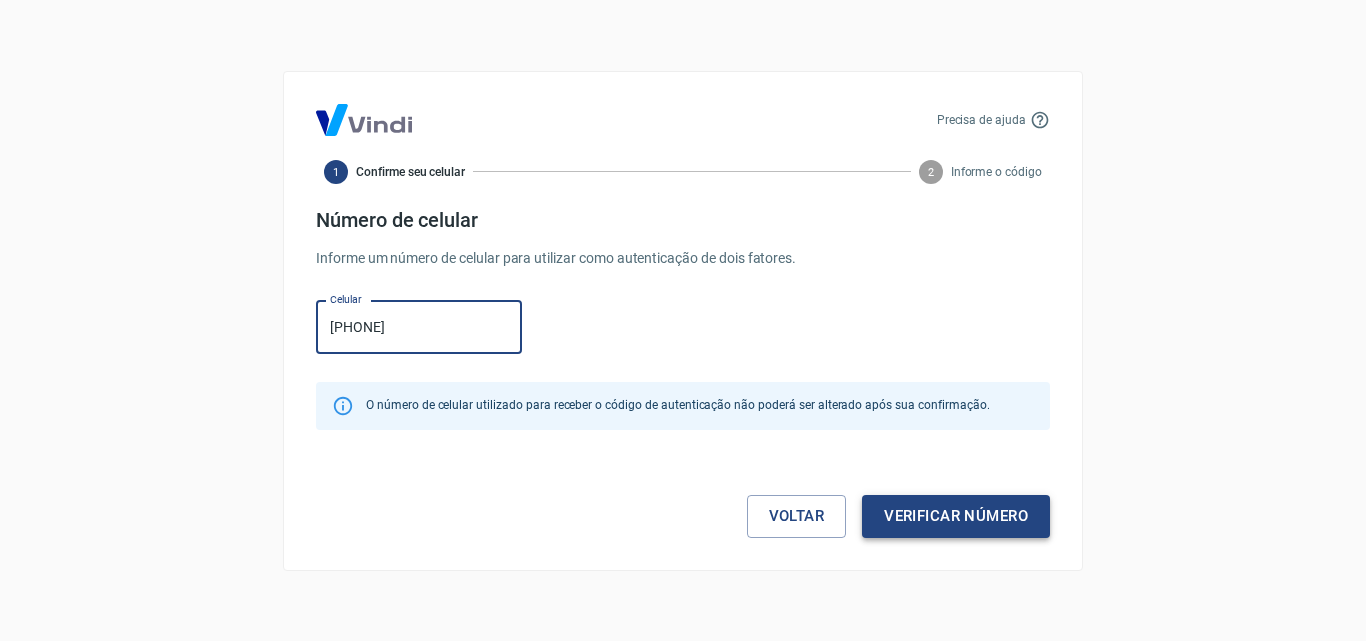 type on "[PHONE]" 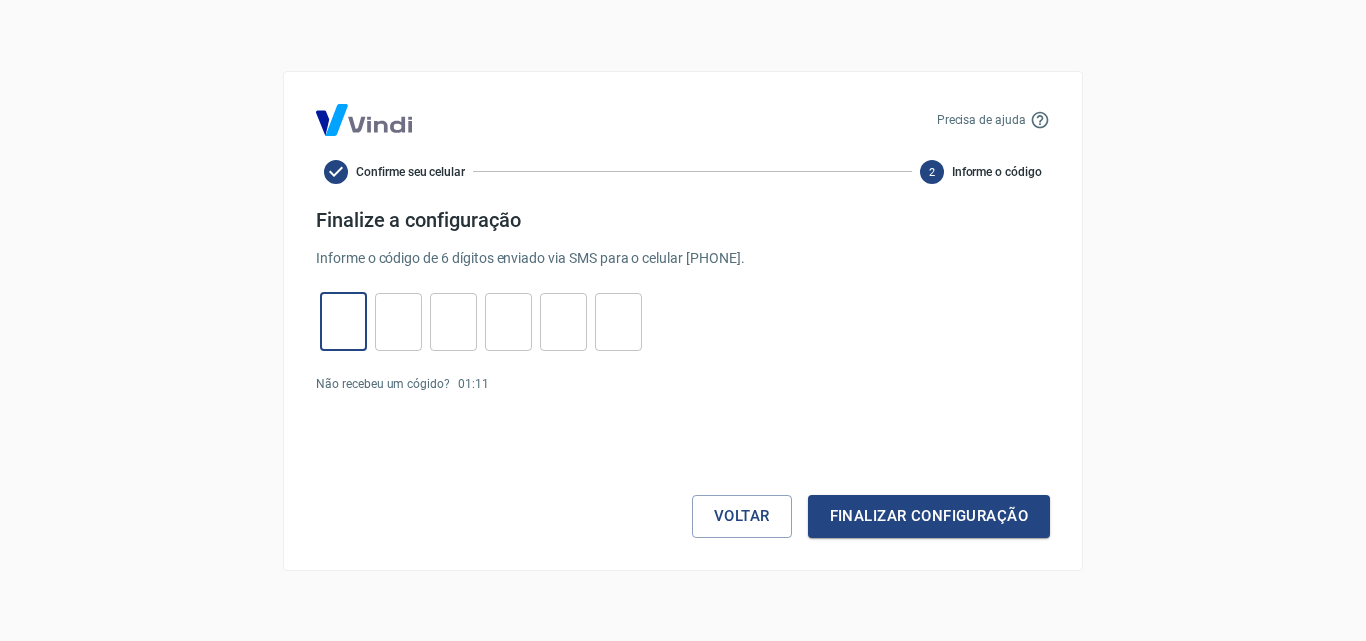 click at bounding box center (343, 321) 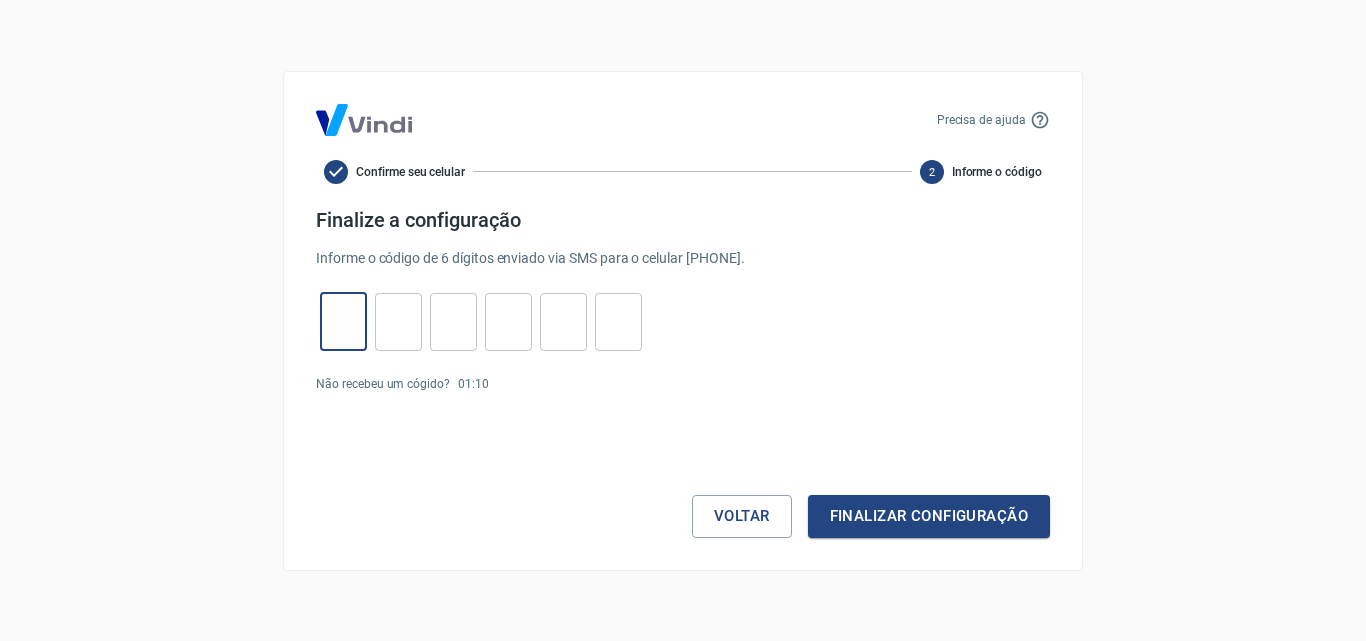 type on "9" 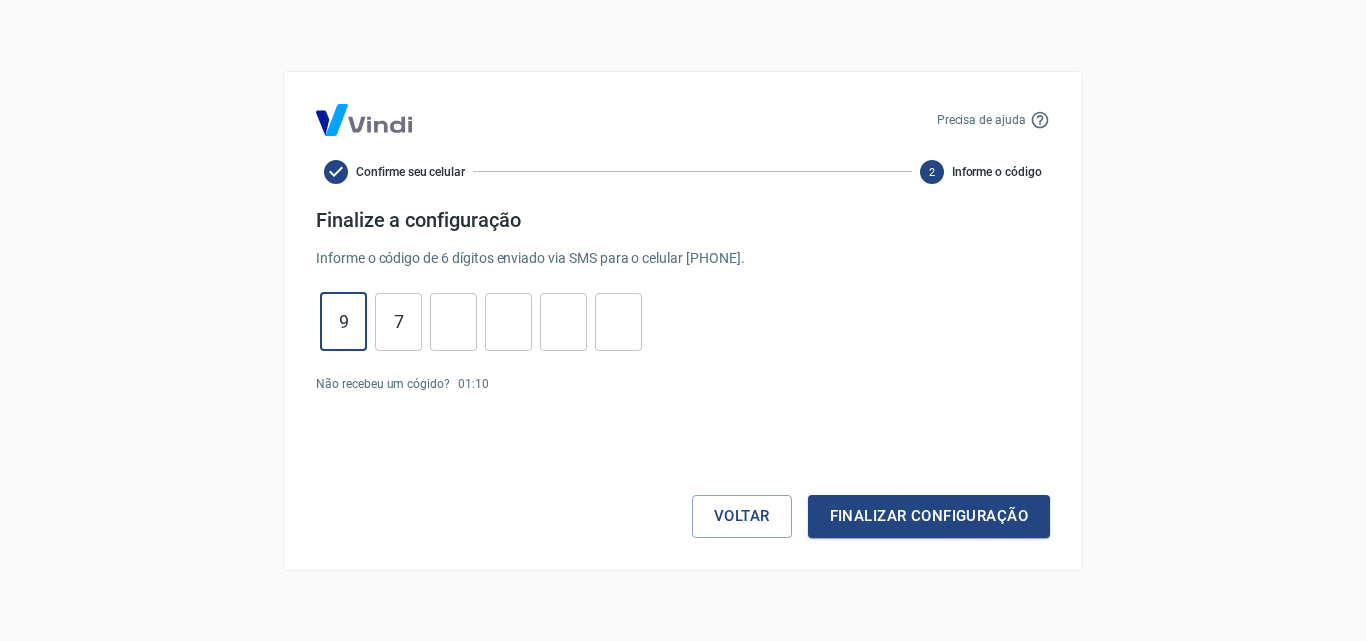type on "7" 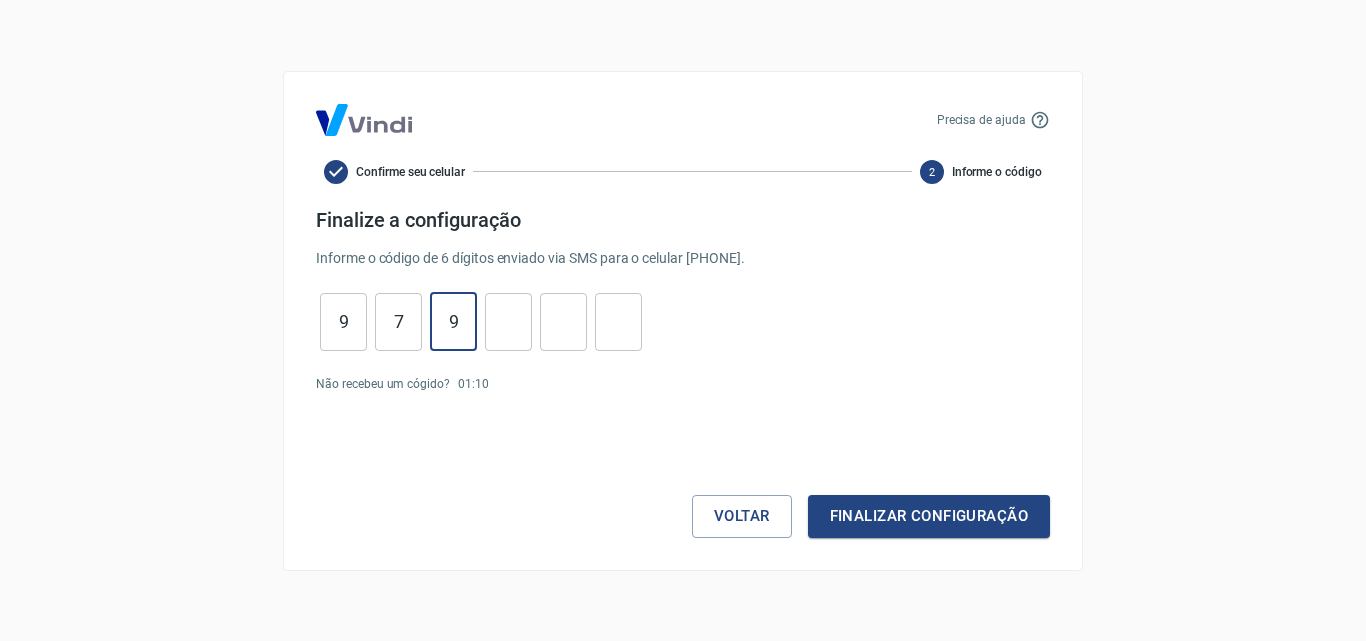 type on "9" 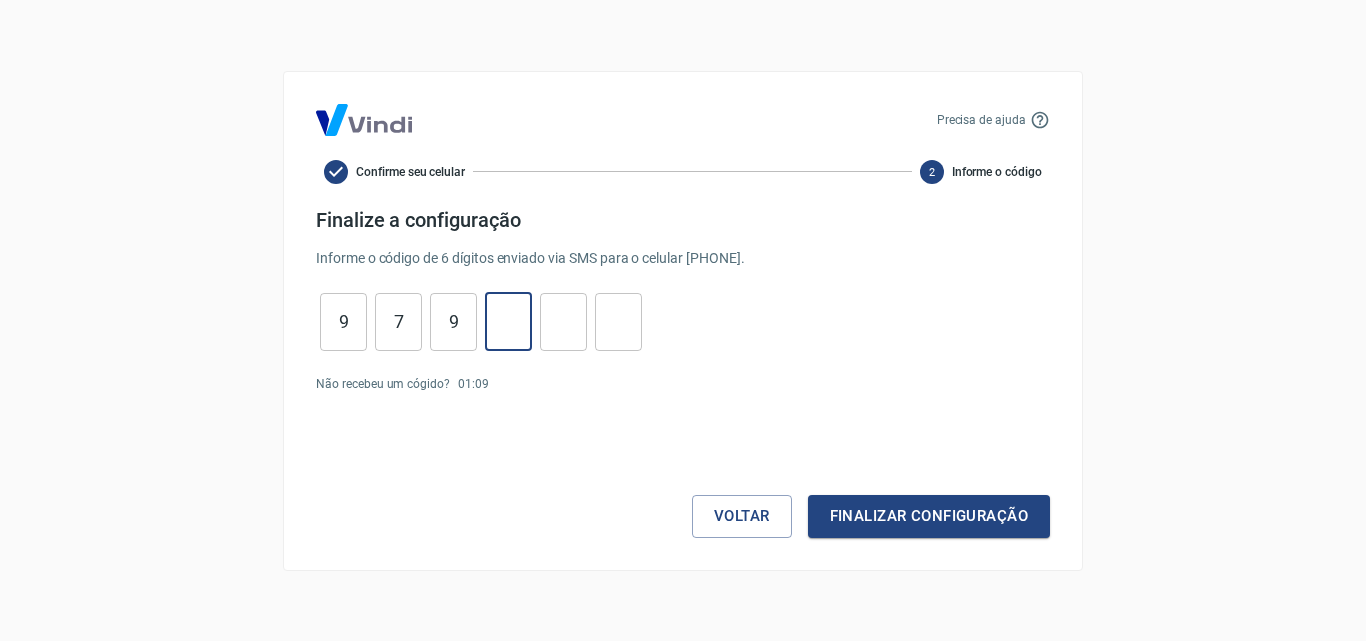 type on "2" 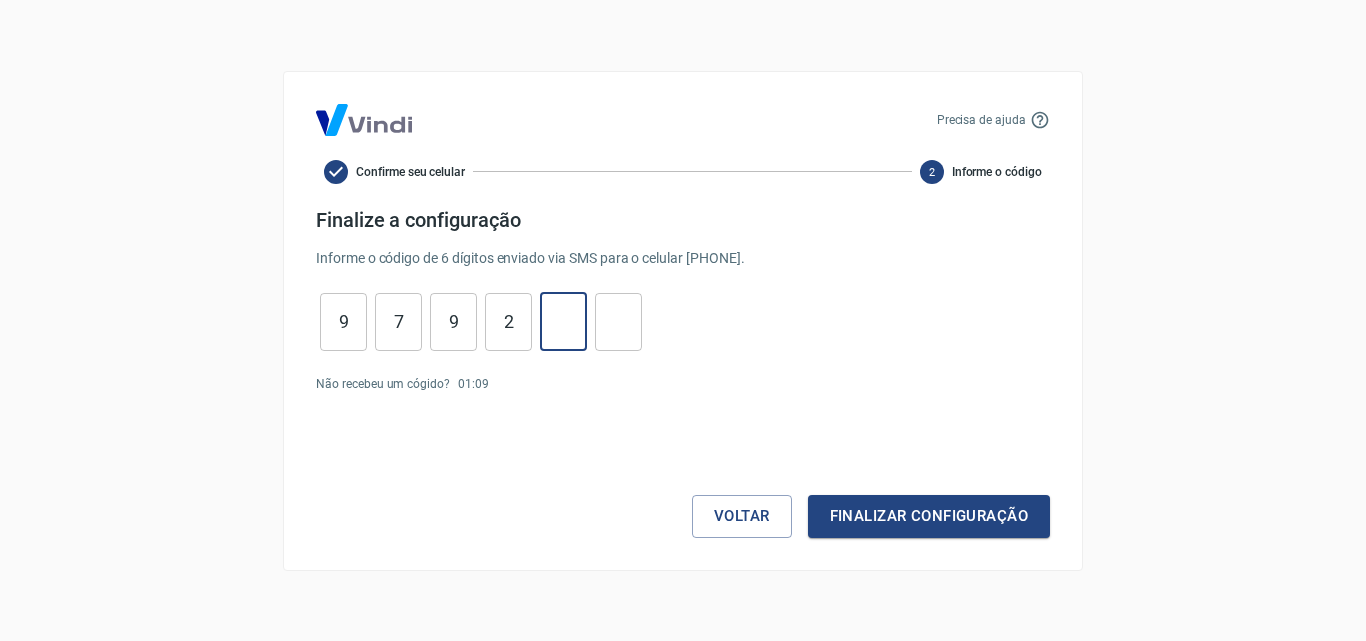type on "6" 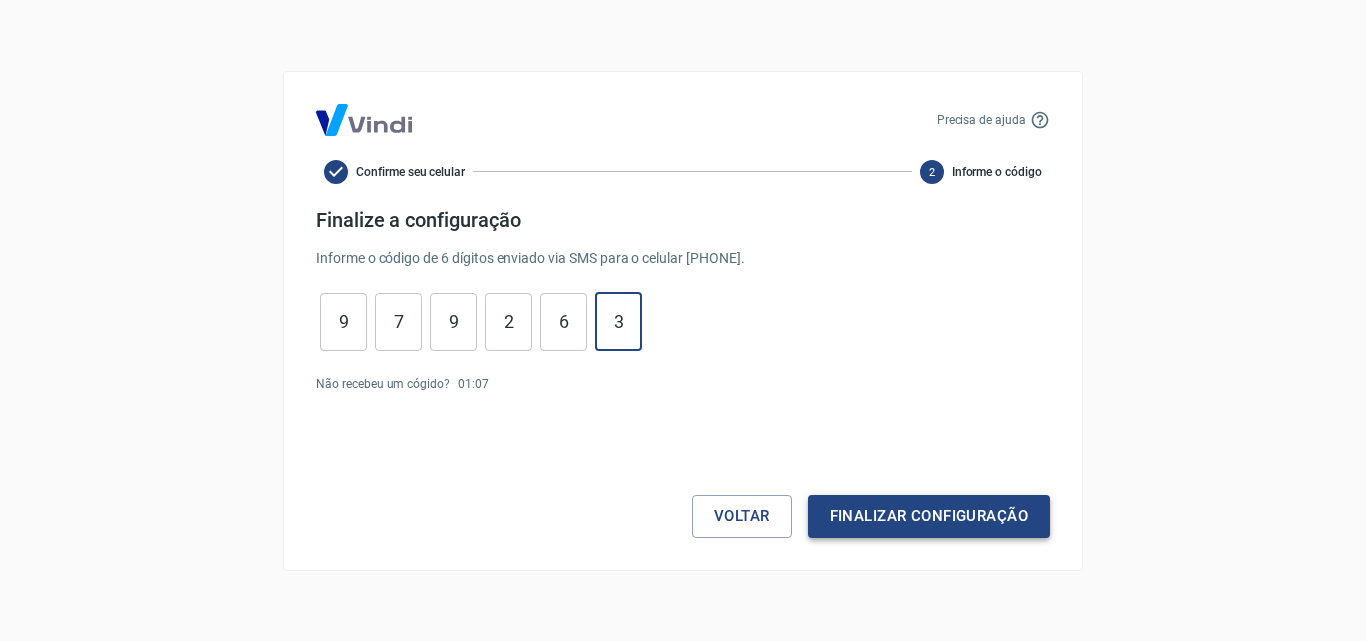 type on "3" 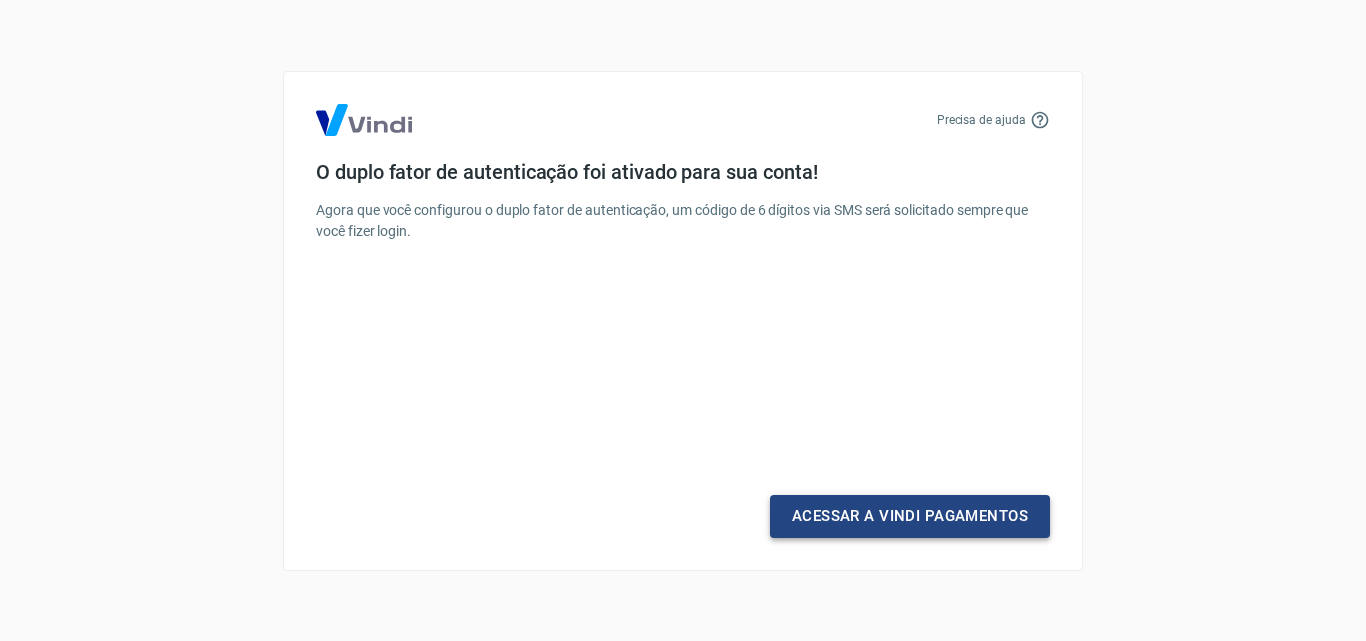 click on "Acessar a Vindi Pagamentos" at bounding box center [910, 516] 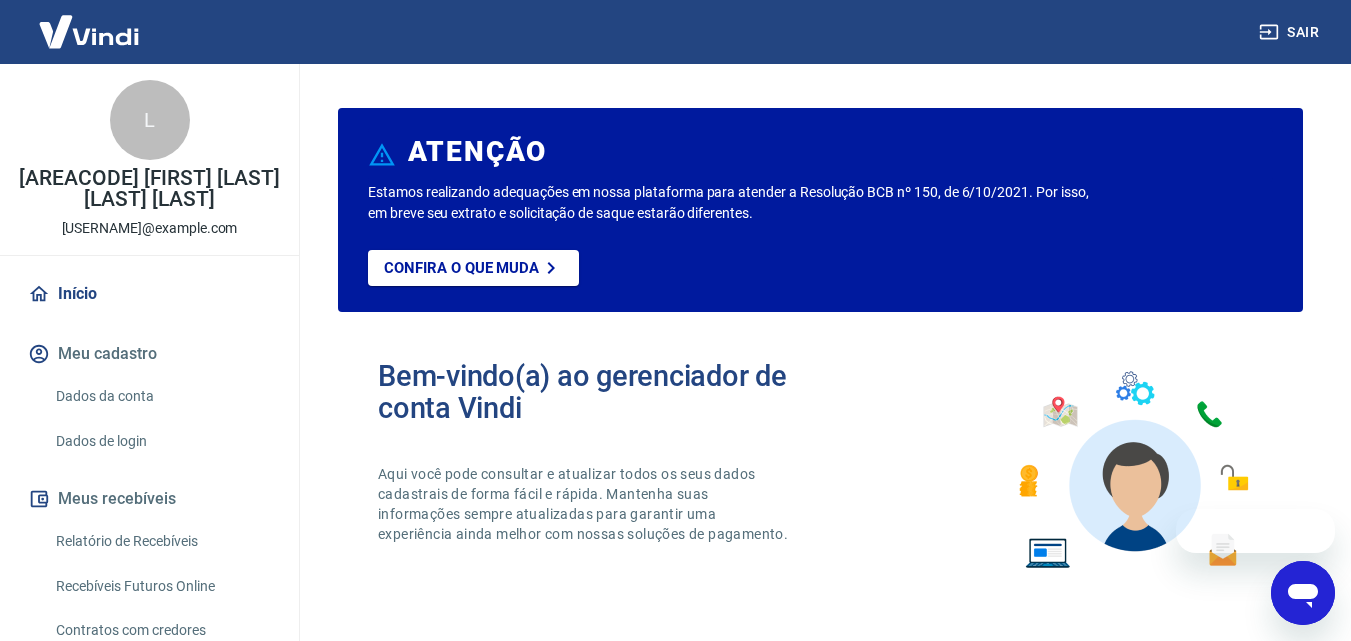 scroll, scrollTop: 0, scrollLeft: 0, axis: both 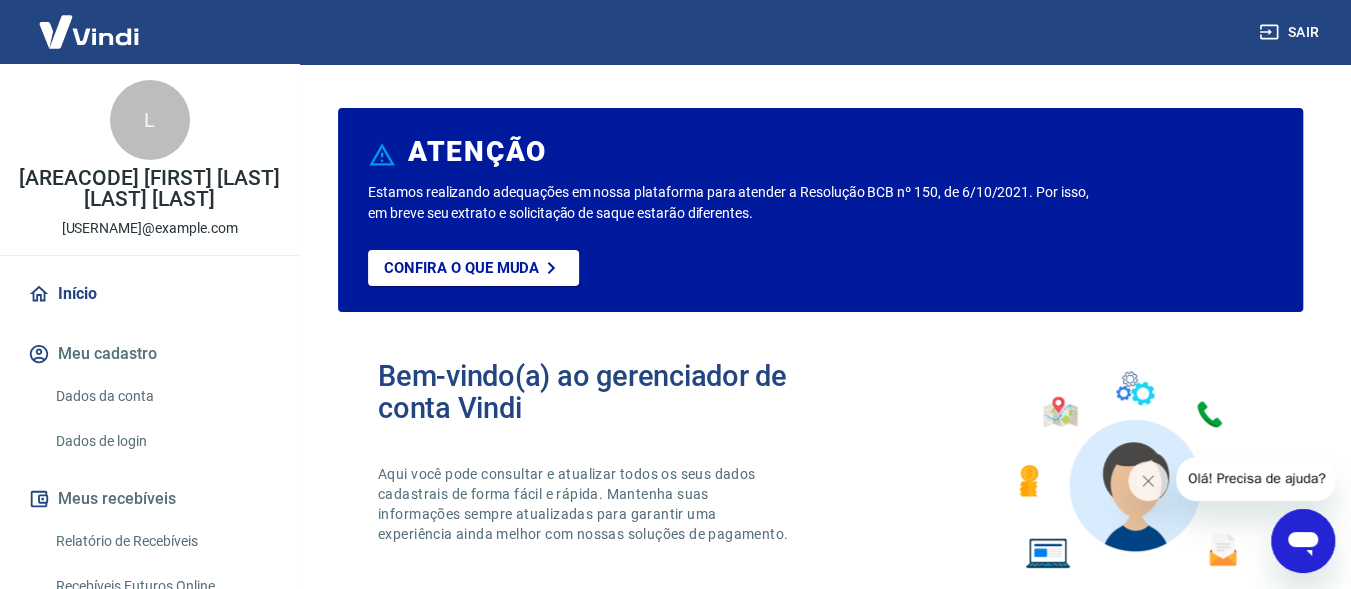 click at bounding box center [89, 31] 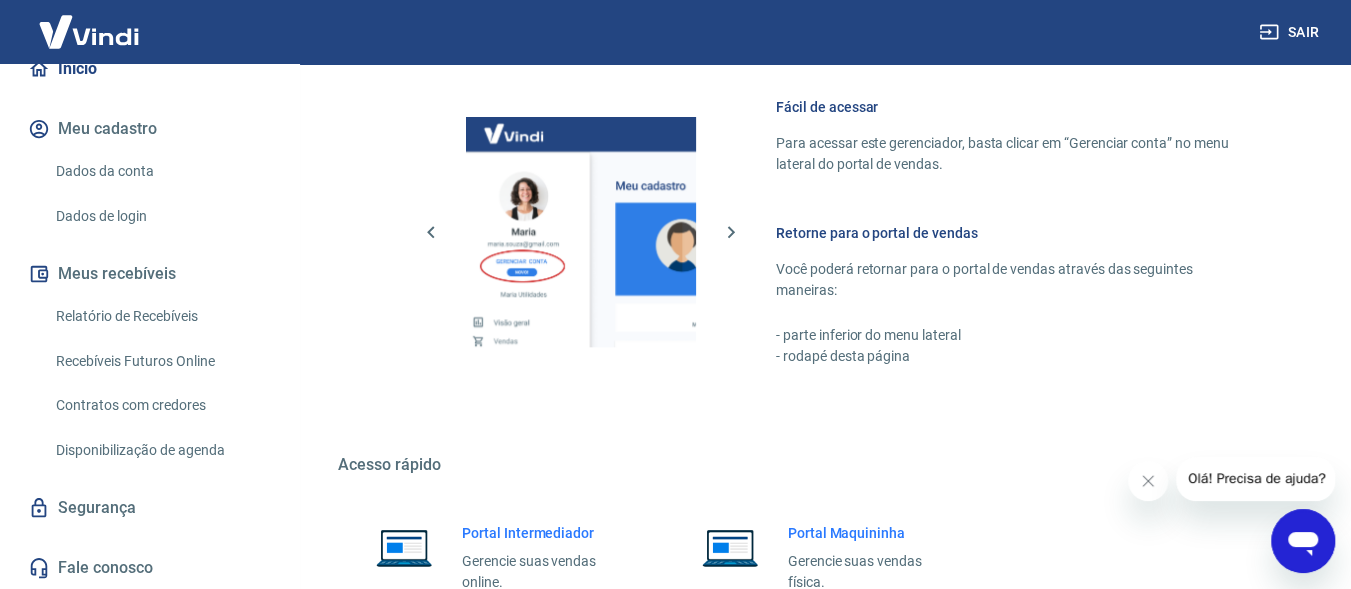 scroll, scrollTop: 1257, scrollLeft: 0, axis: vertical 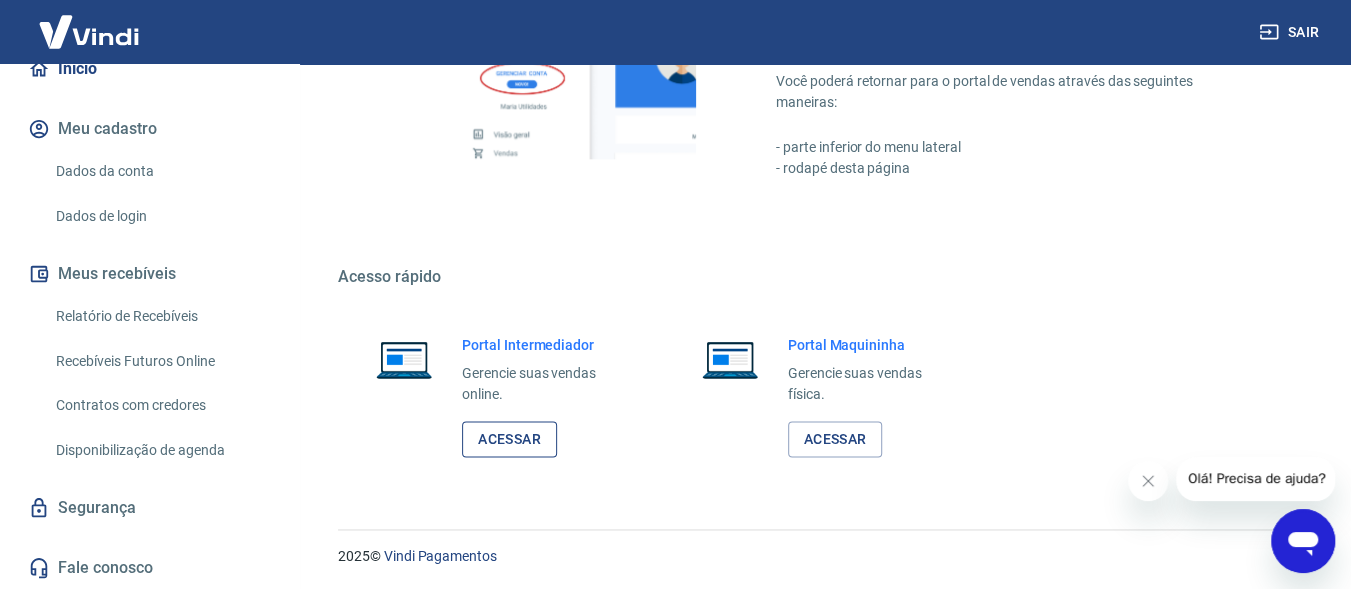 click on "Acessar" at bounding box center [509, 439] 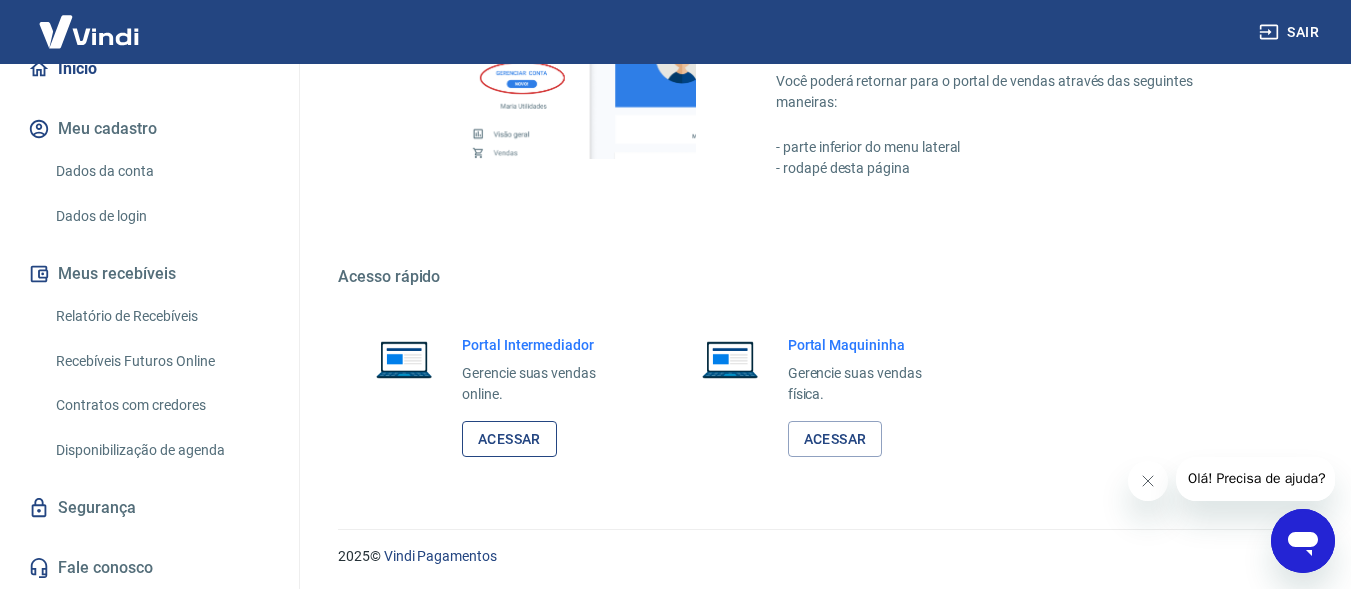 scroll, scrollTop: 0, scrollLeft: 0, axis: both 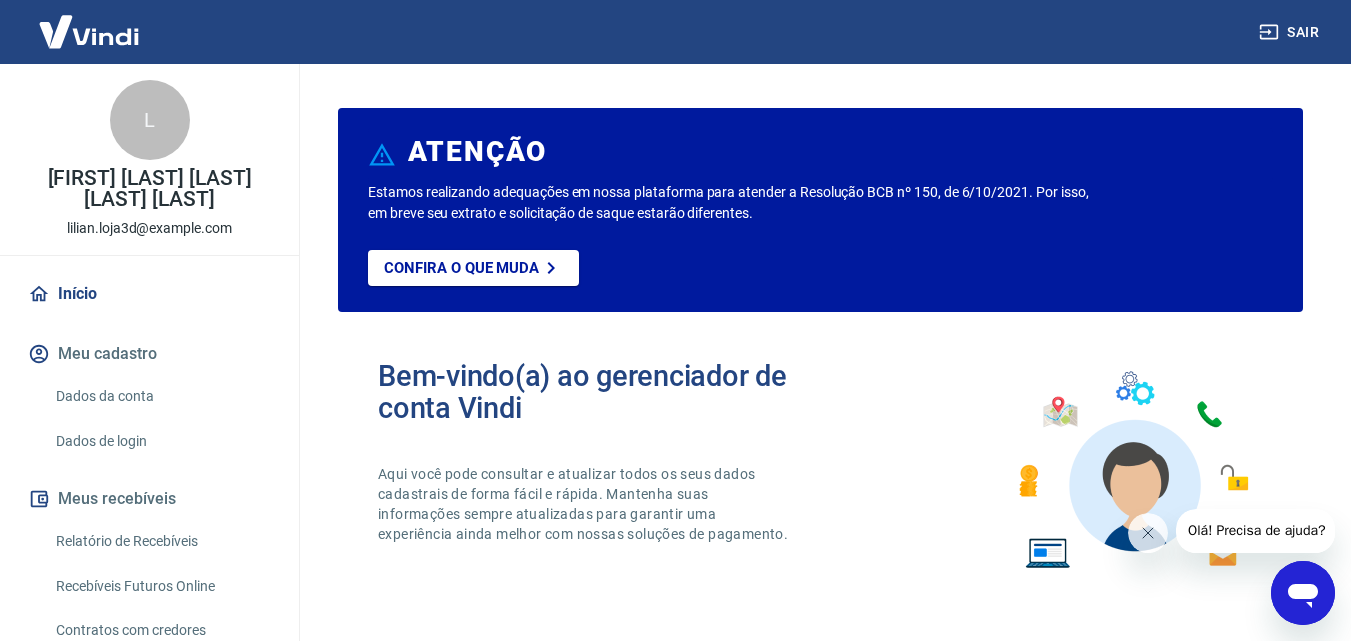 click at bounding box center [89, 31] 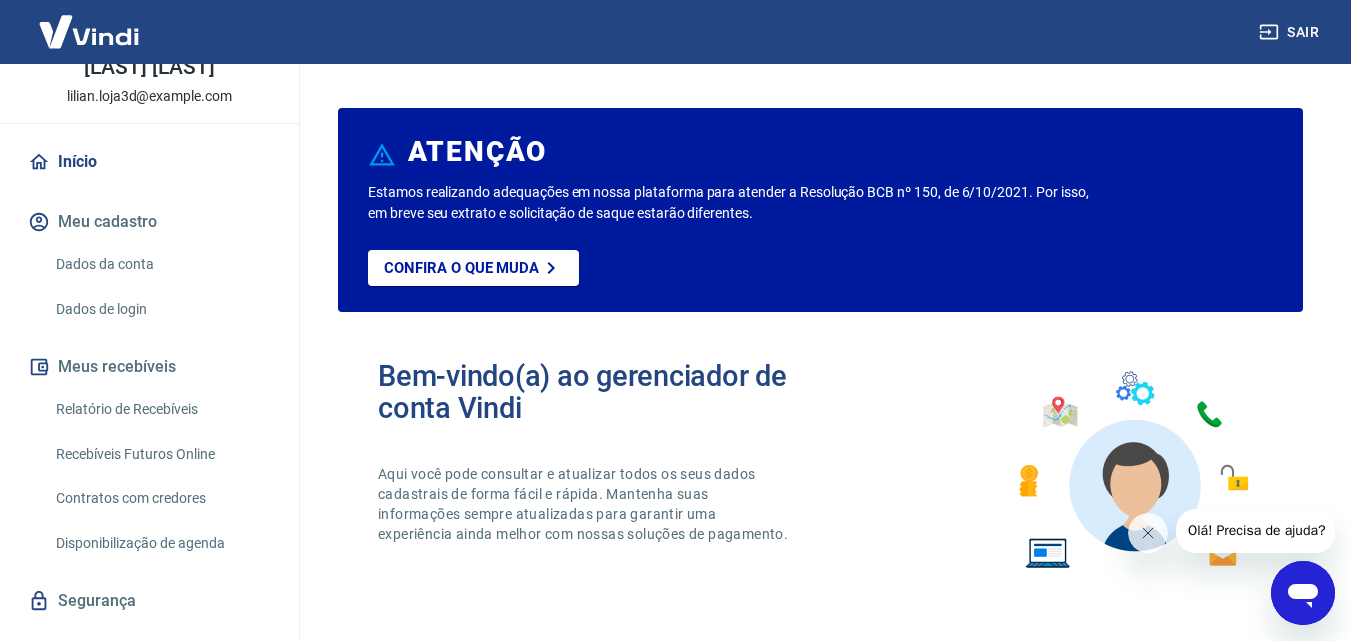 scroll, scrollTop: 174, scrollLeft: 0, axis: vertical 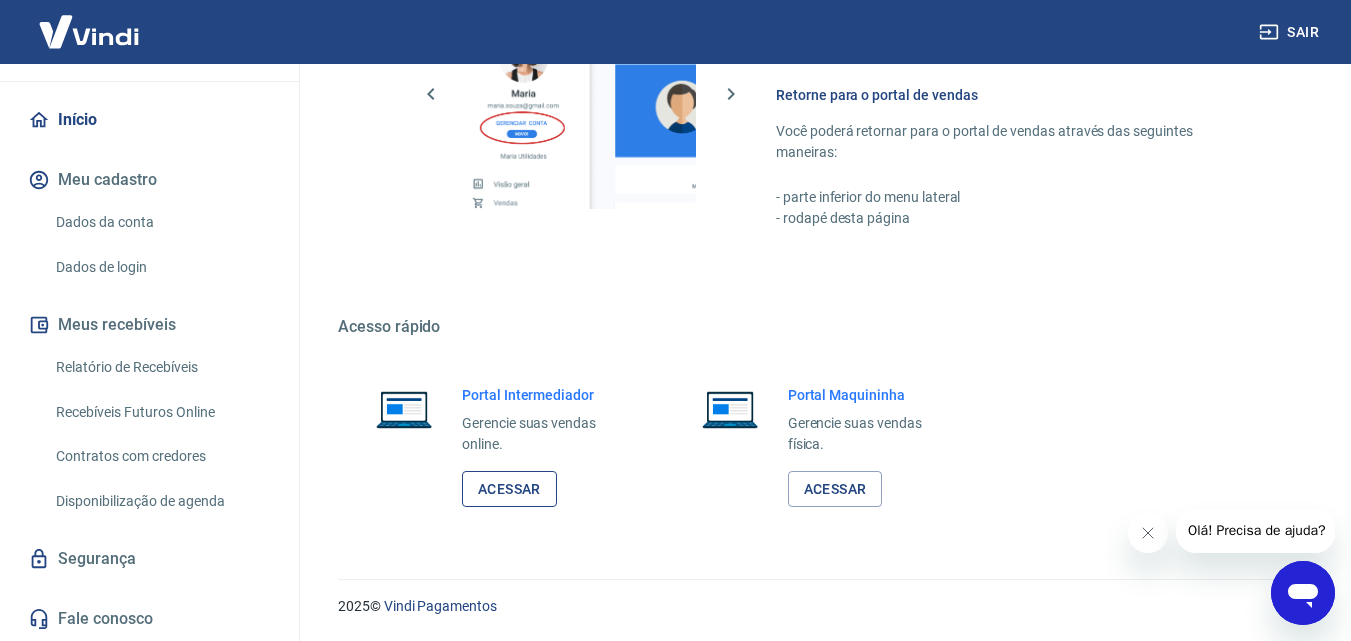 click on "Acessar" at bounding box center [509, 489] 